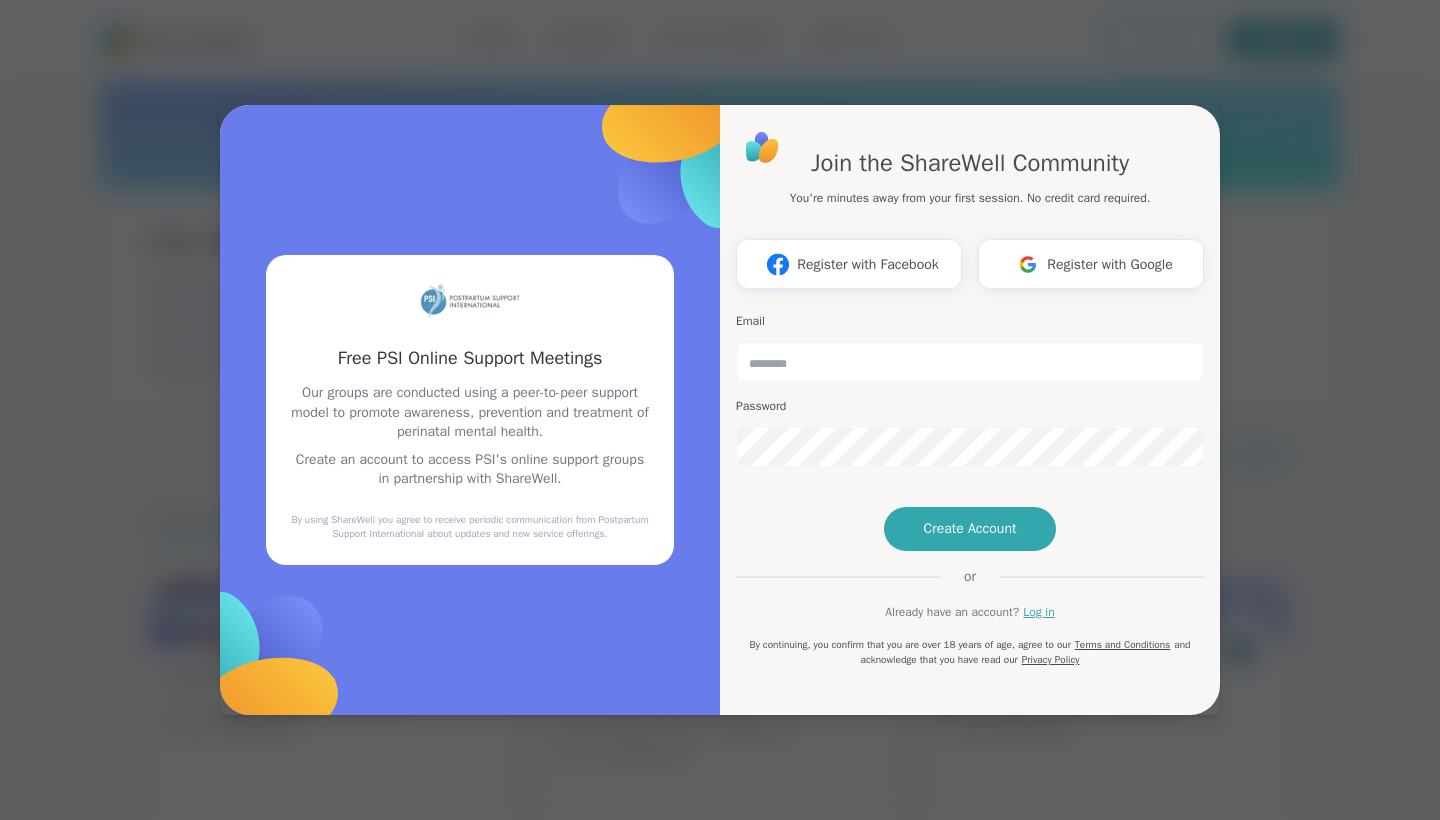 scroll, scrollTop: 0, scrollLeft: 0, axis: both 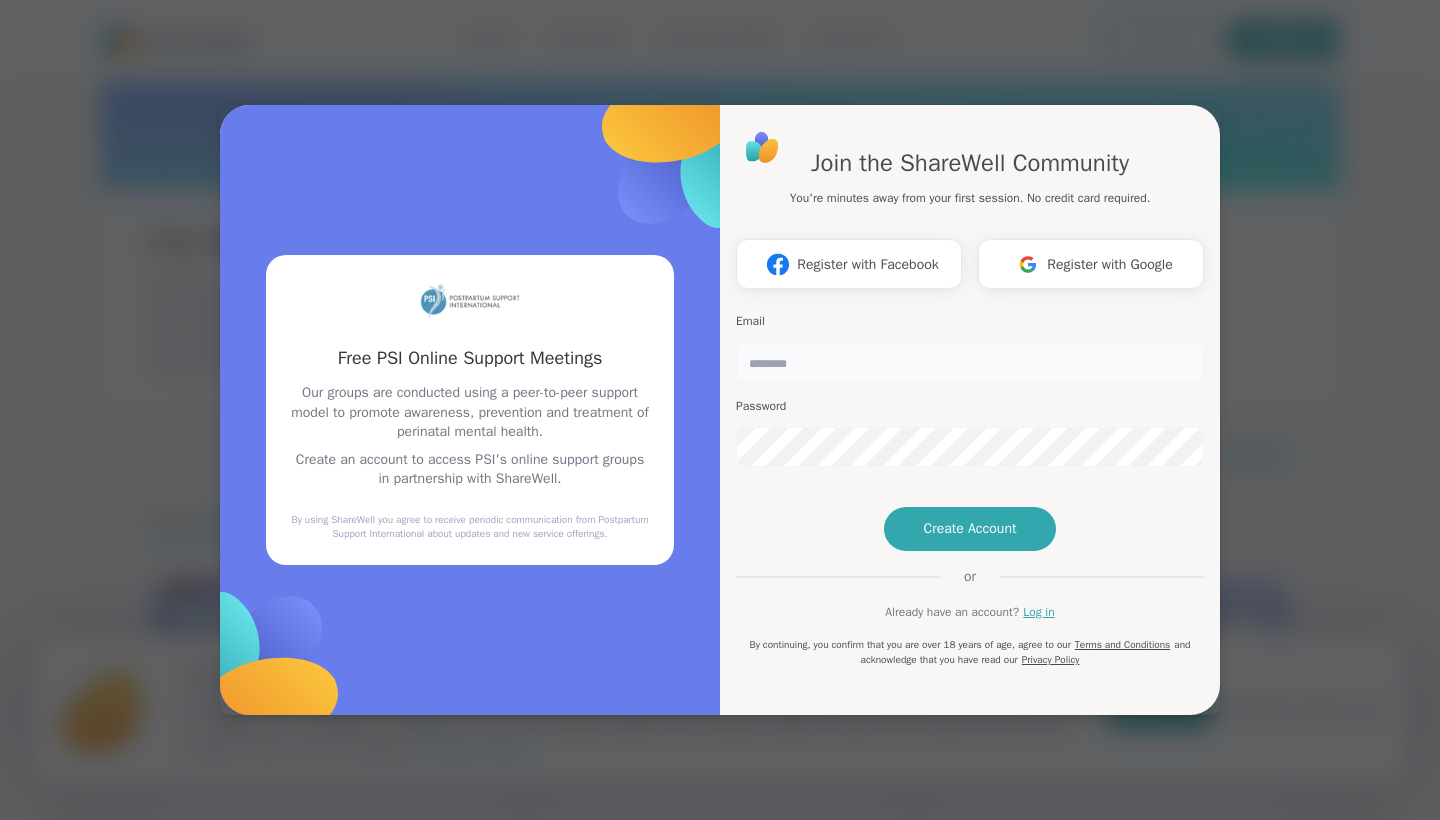click at bounding box center (970, 362) 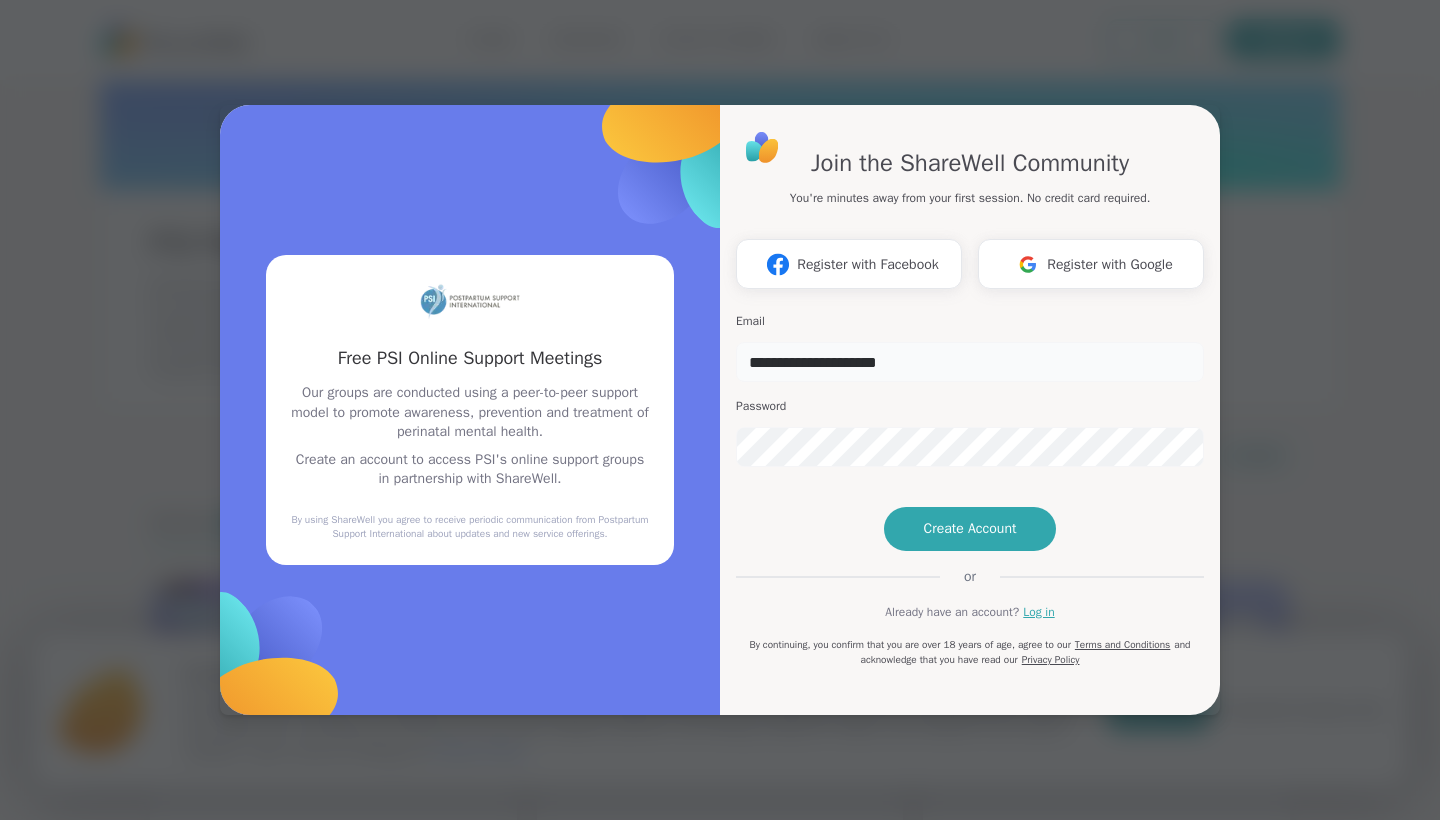 type on "**********" 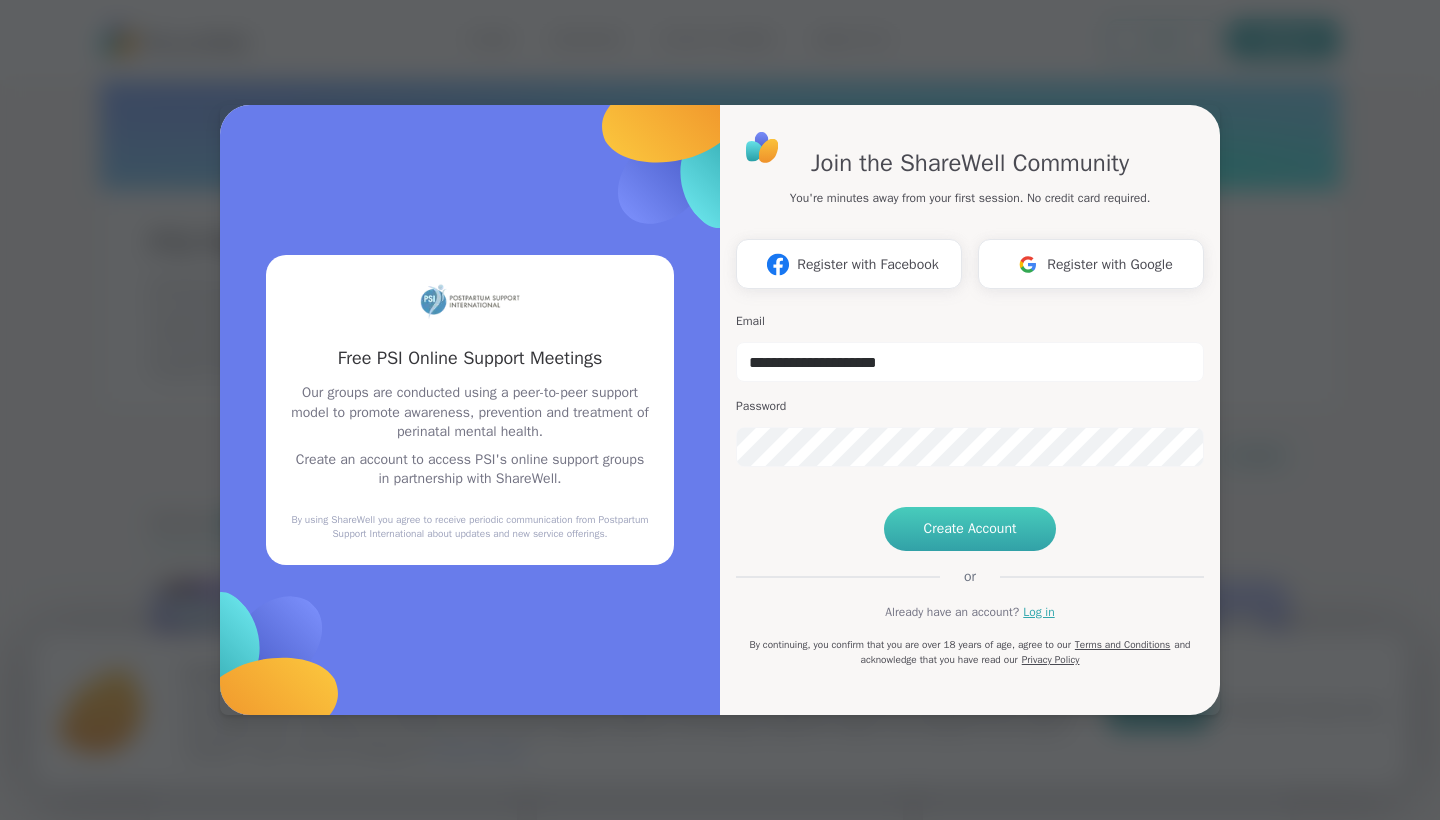 click on "Create Account" at bounding box center [970, 529] 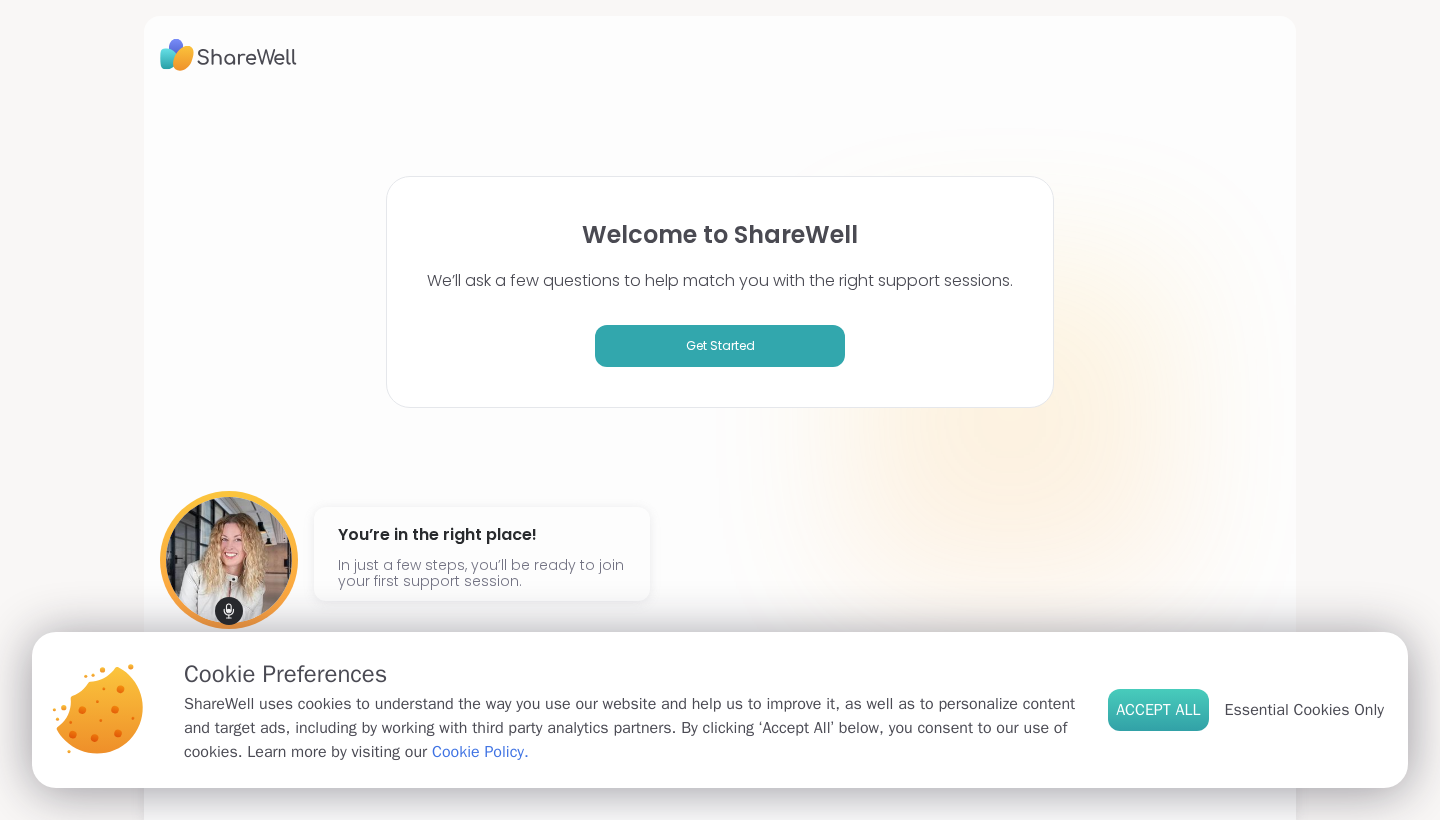 click on "Accept All" at bounding box center [1158, 710] 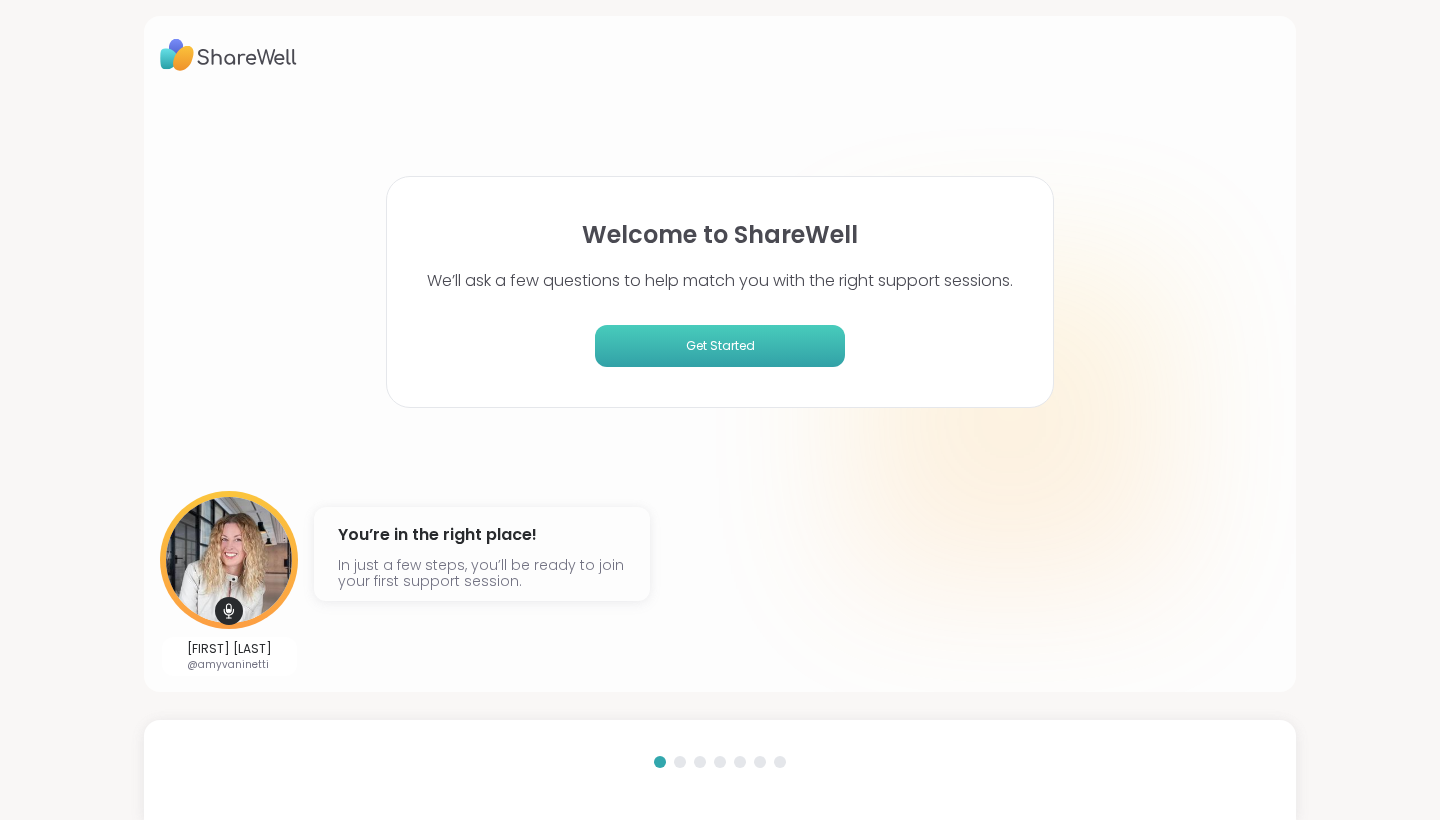 click on "Get Started" at bounding box center (720, 346) 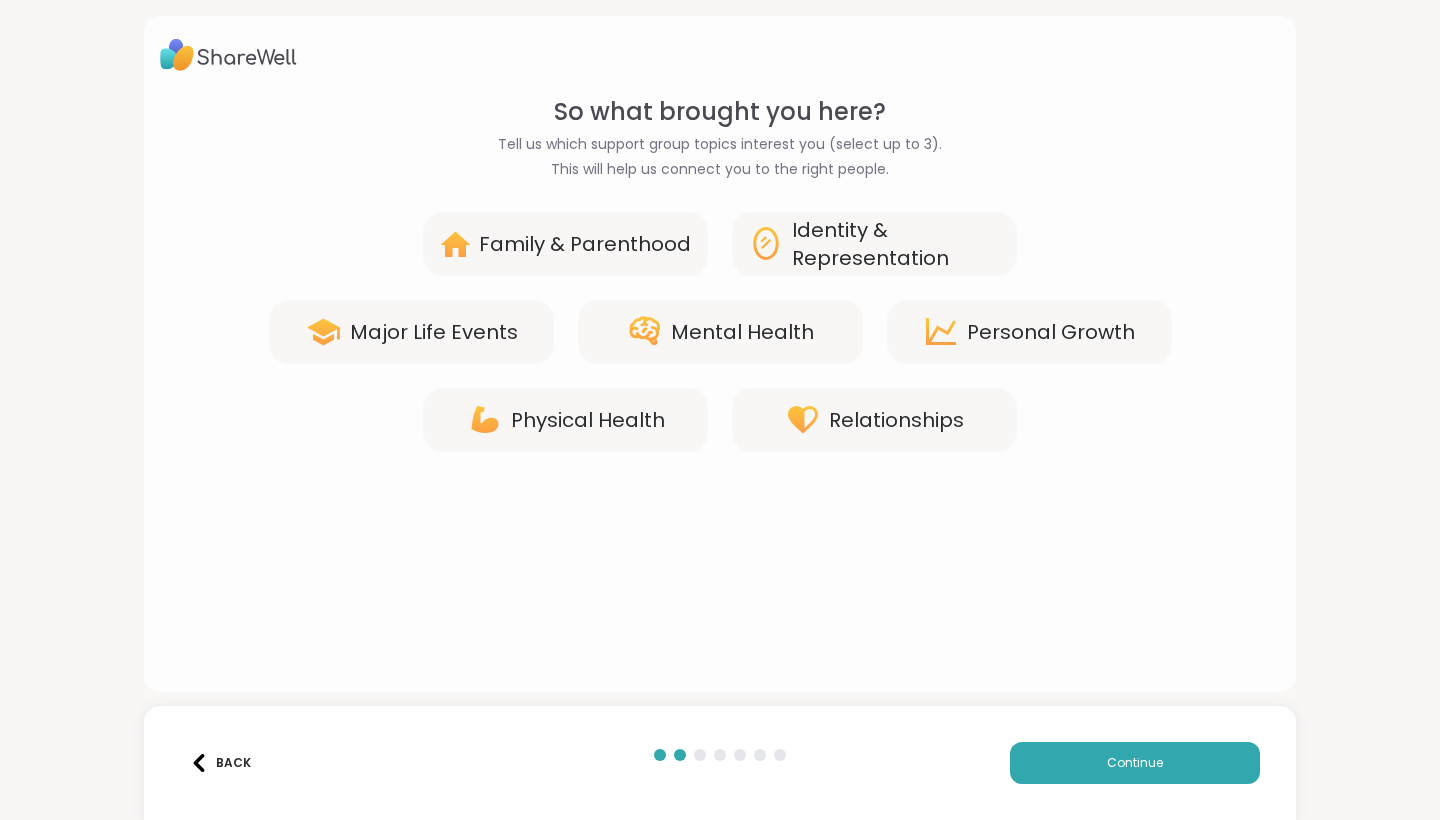 click on "Family & Parenthood" at bounding box center (585, 244) 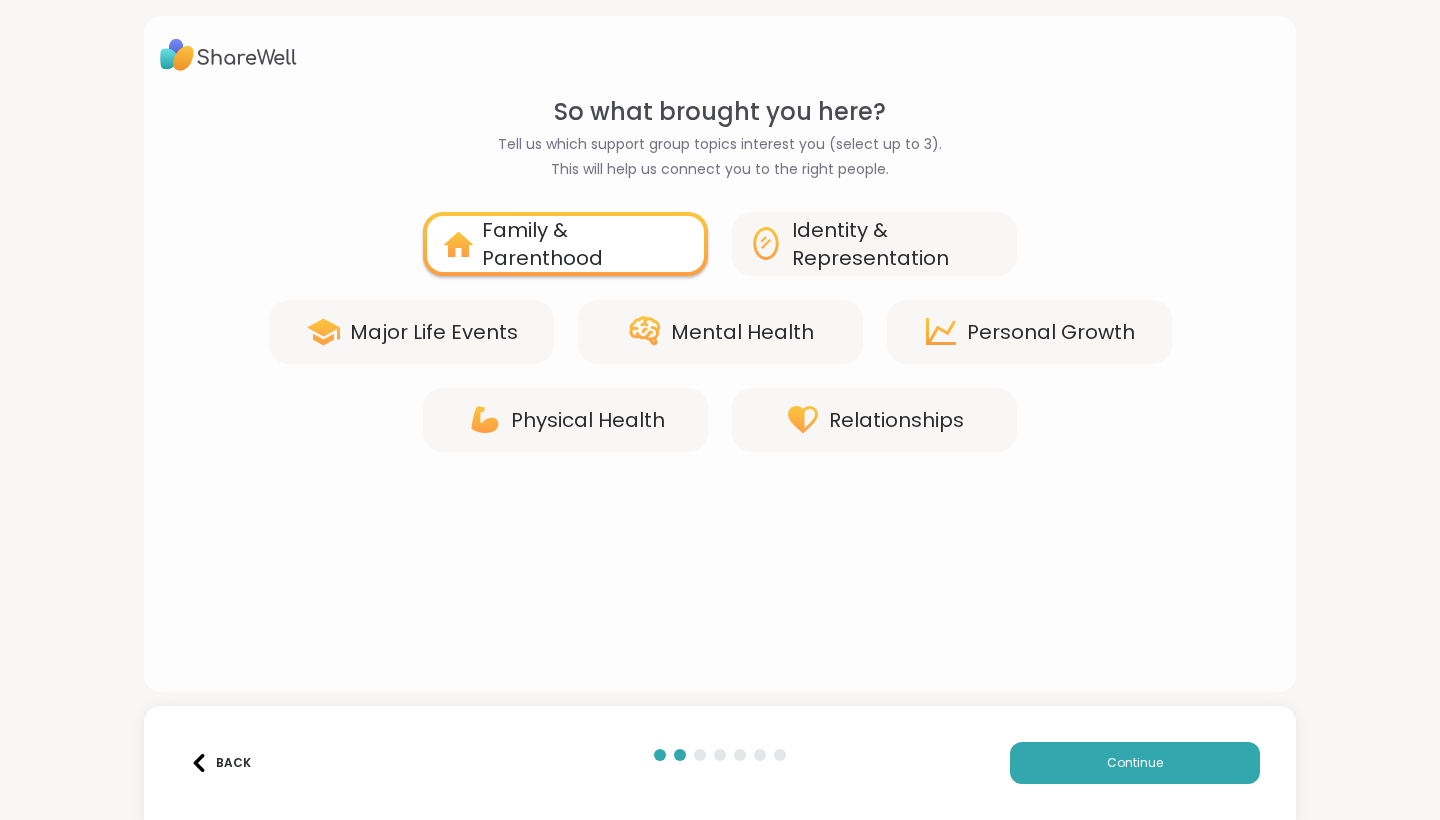 click on "Mental Health" at bounding box center (742, 332) 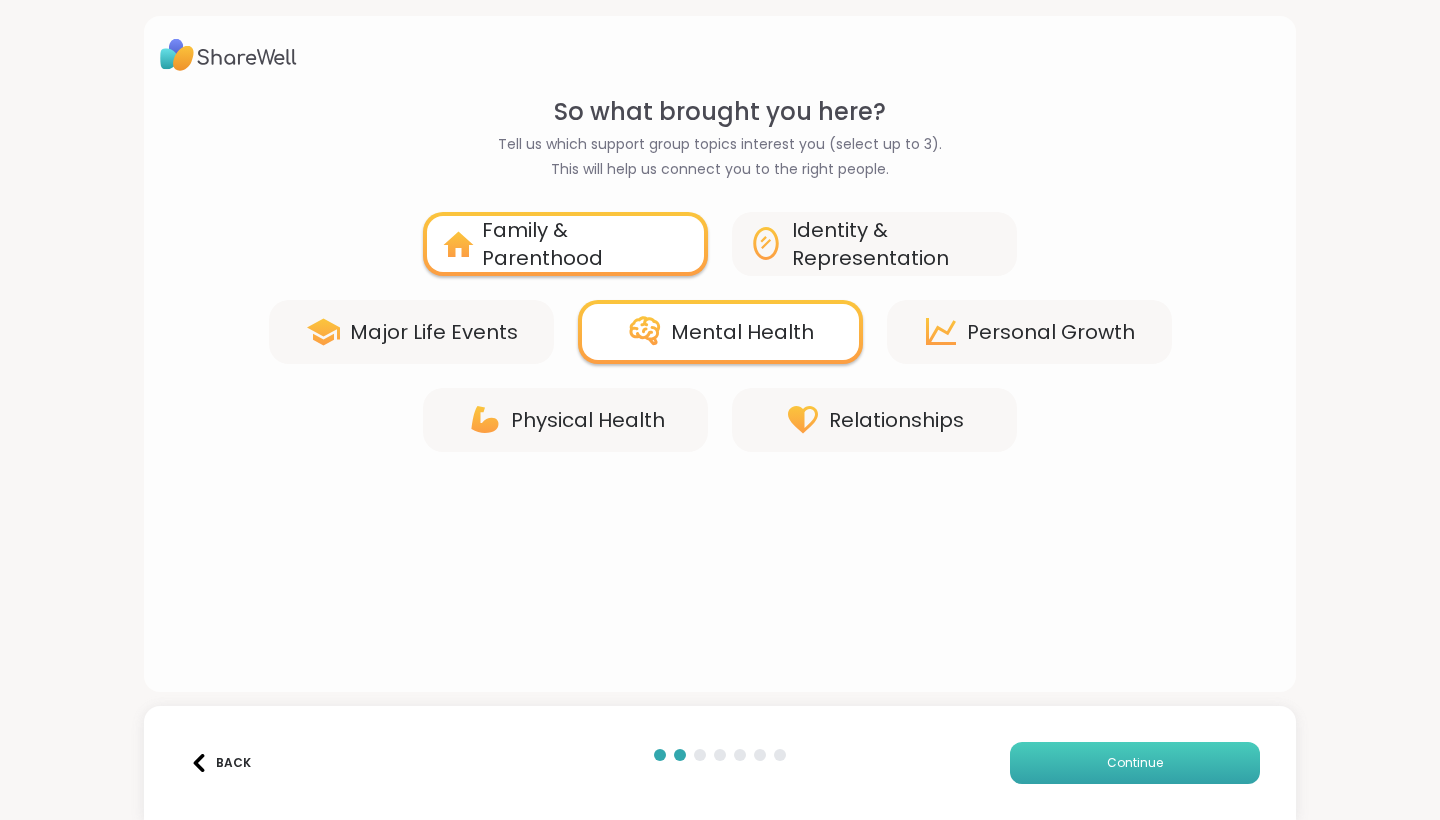 click on "Continue" at bounding box center [1135, 763] 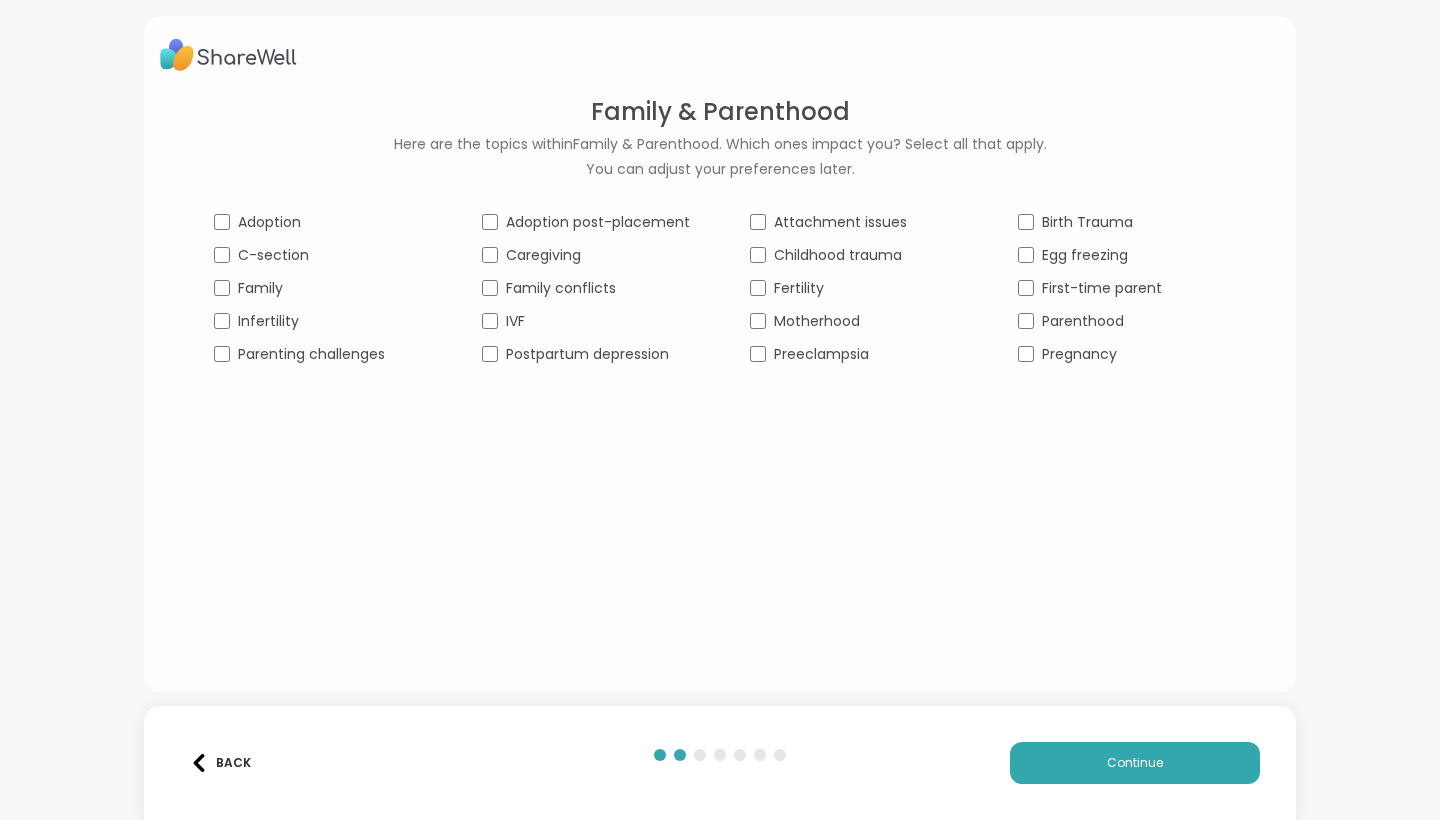 click on "Adoption Adoption post-placement Attachment issues Birth Trauma C-section Caregiving Childhood trauma Egg freezing Family Family conflicts Fertility First-time parent Infertility IVF Motherhood Parenthood Parenting challenges Postpartum depression Preeclampsia Pregnancy" at bounding box center (720, 288) 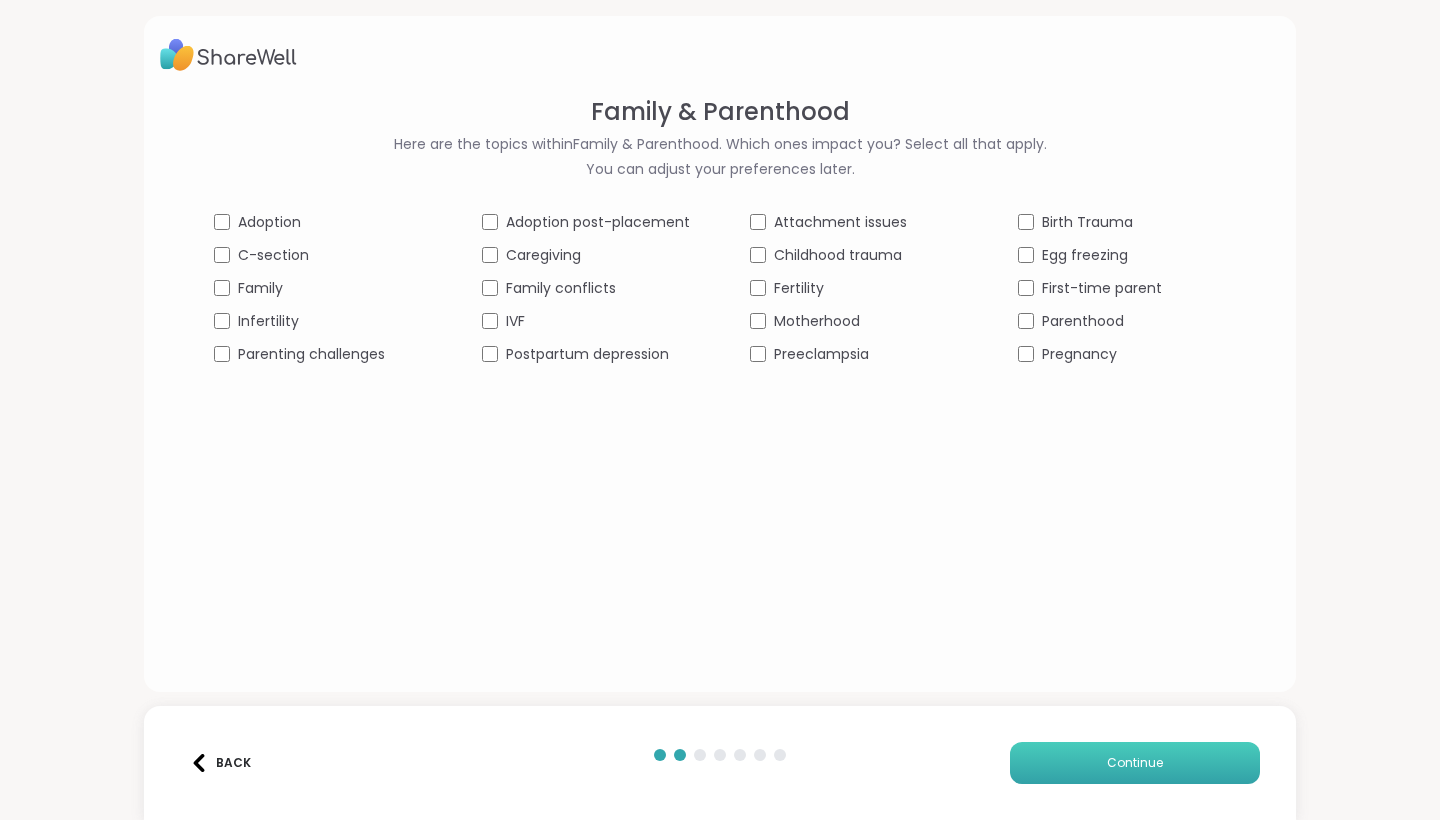 click on "Continue" at bounding box center (1135, 763) 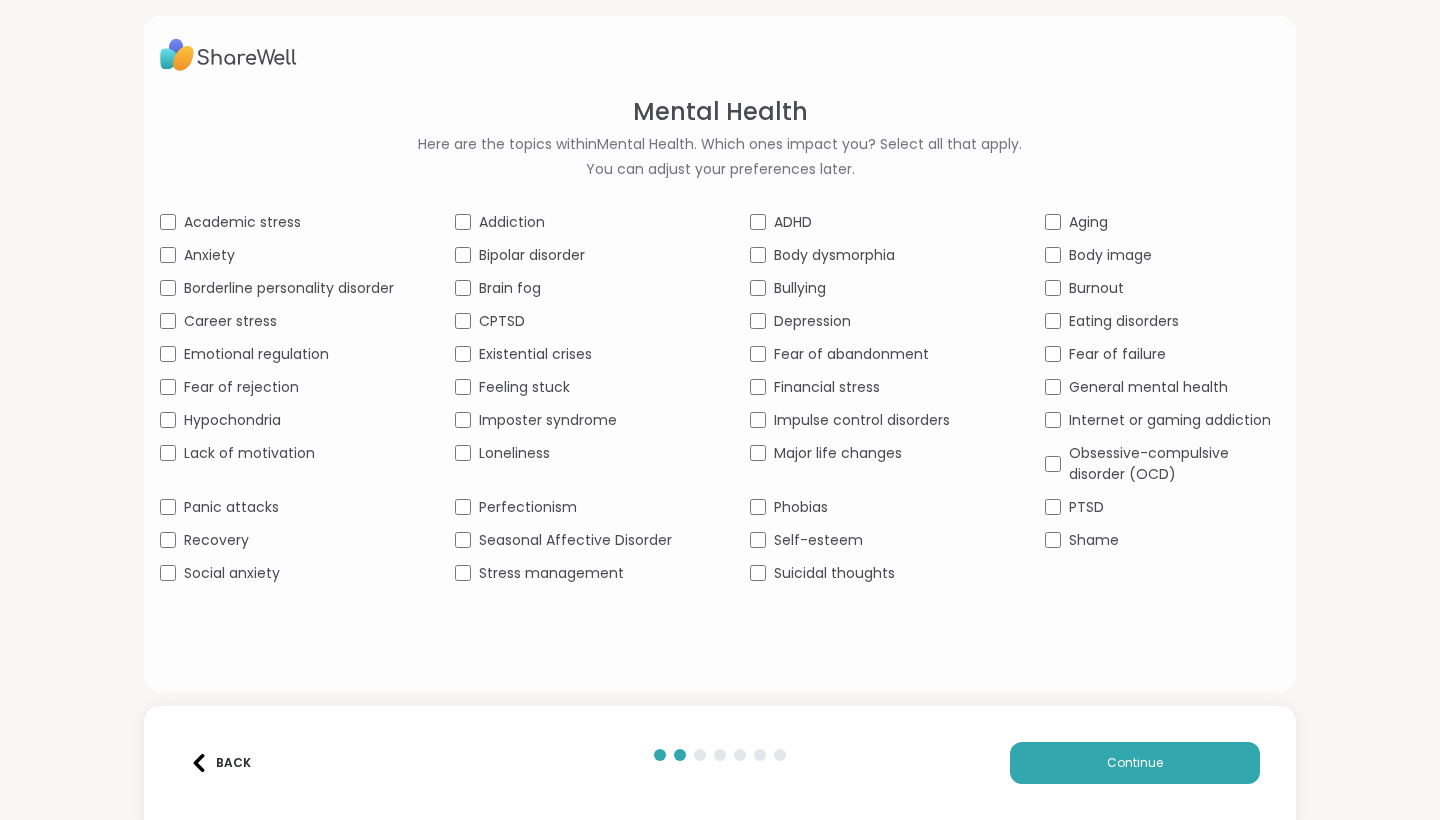 click on "Stress management" at bounding box center (572, 573) 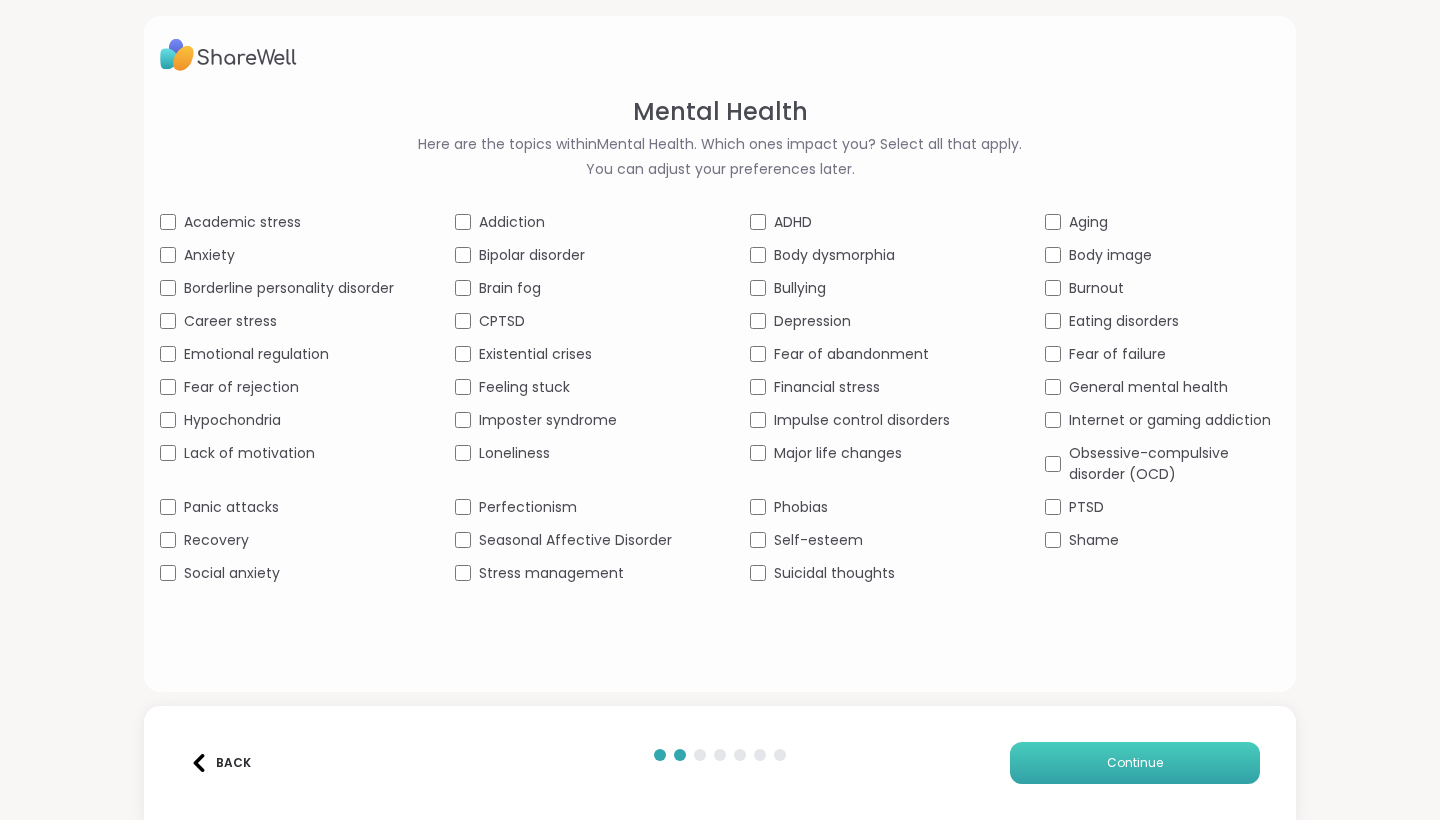 click on "Continue" at bounding box center (1135, 763) 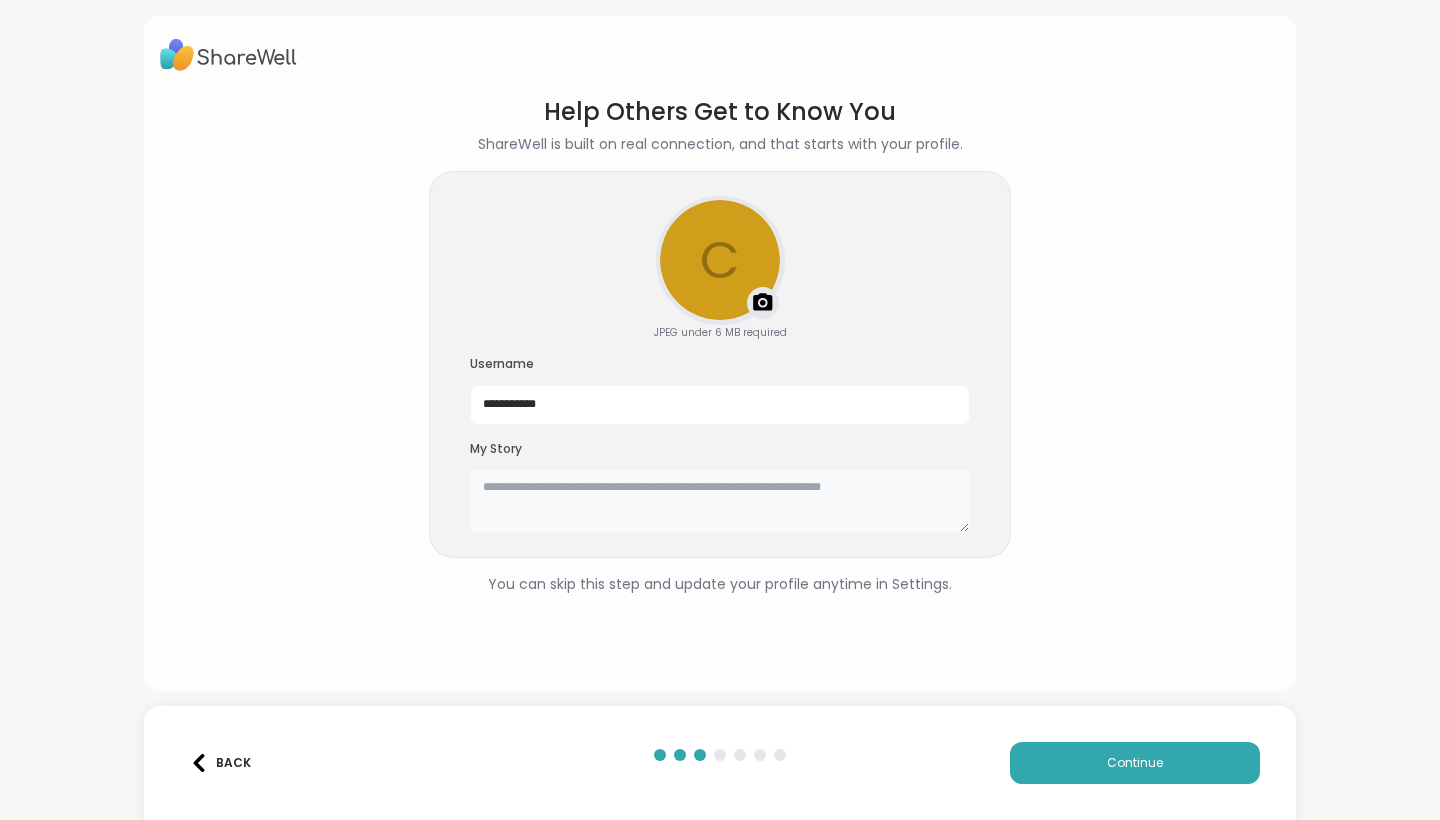 click at bounding box center (720, 501) 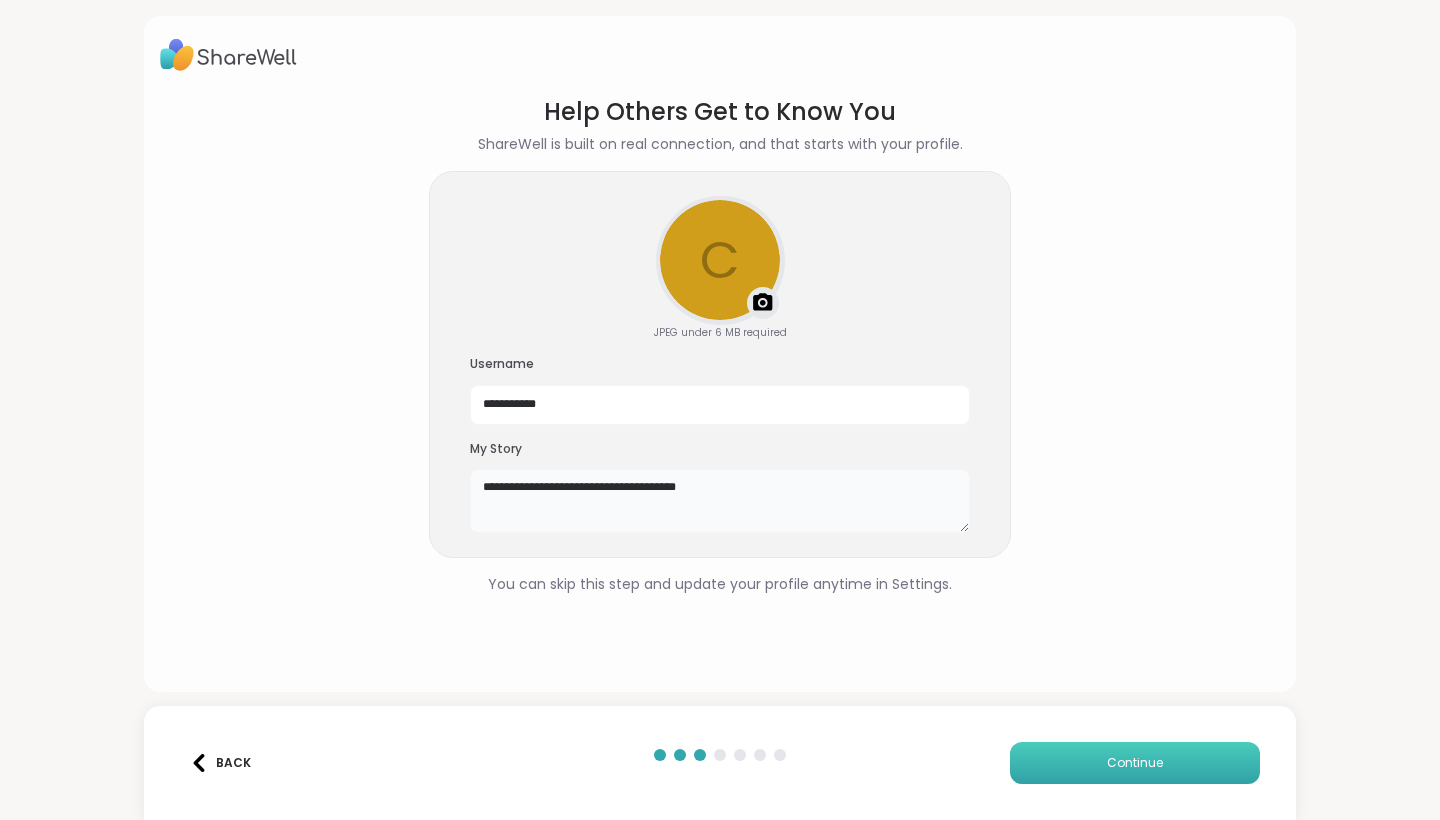 type on "**********" 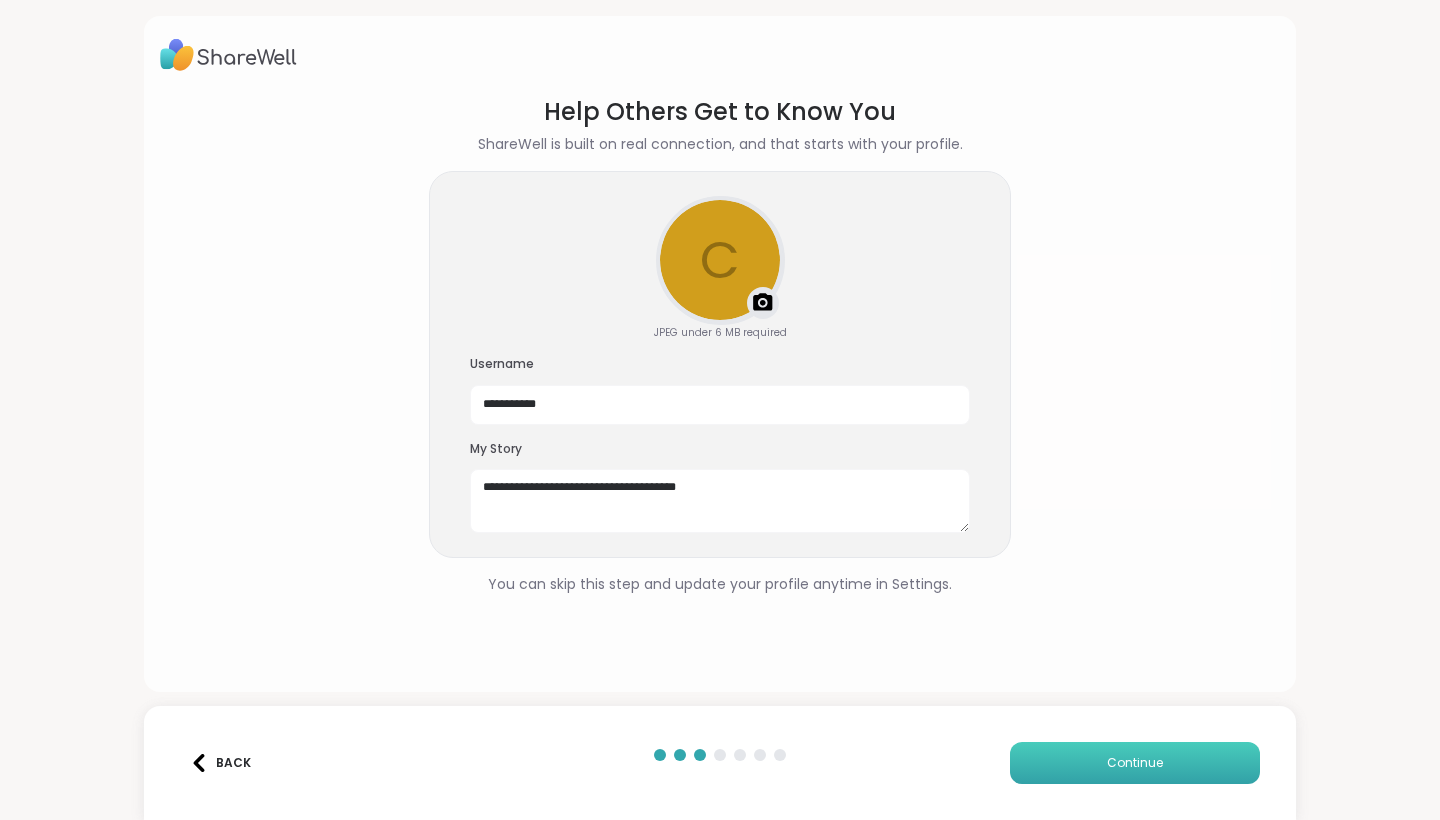 click on "Continue" at bounding box center [1135, 763] 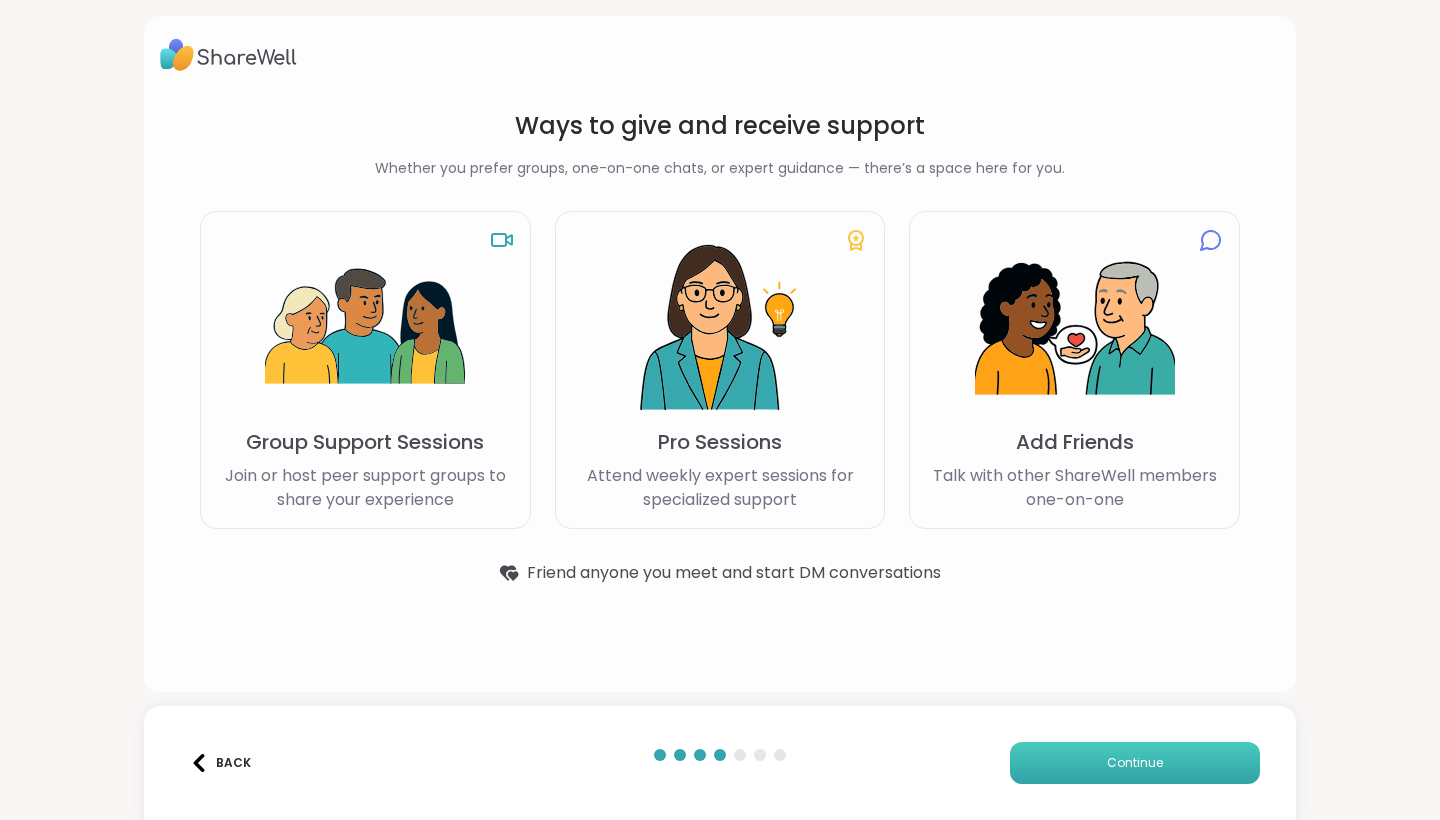 click on "Continue" at bounding box center (1135, 763) 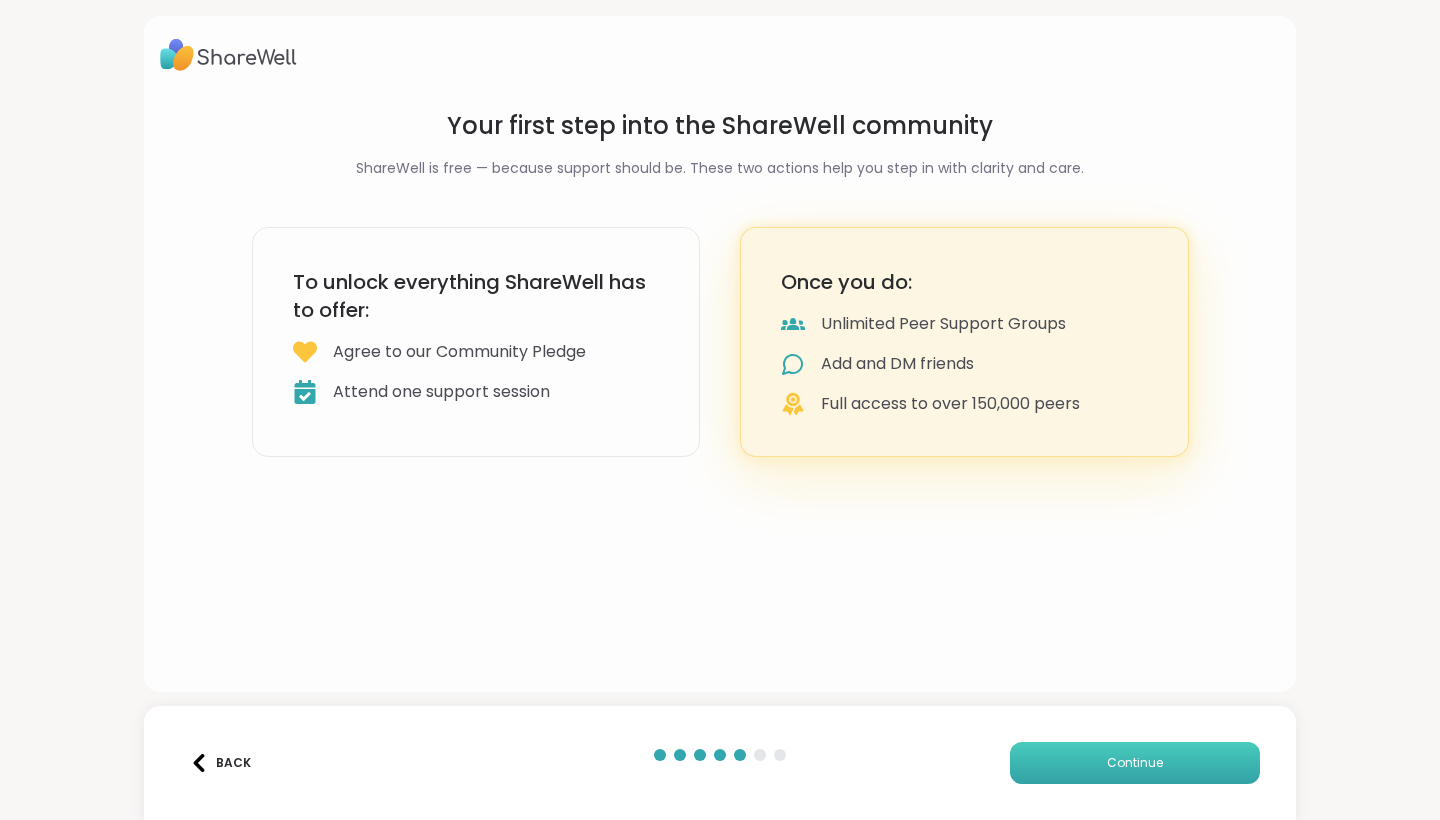 click on "Continue" at bounding box center (1135, 763) 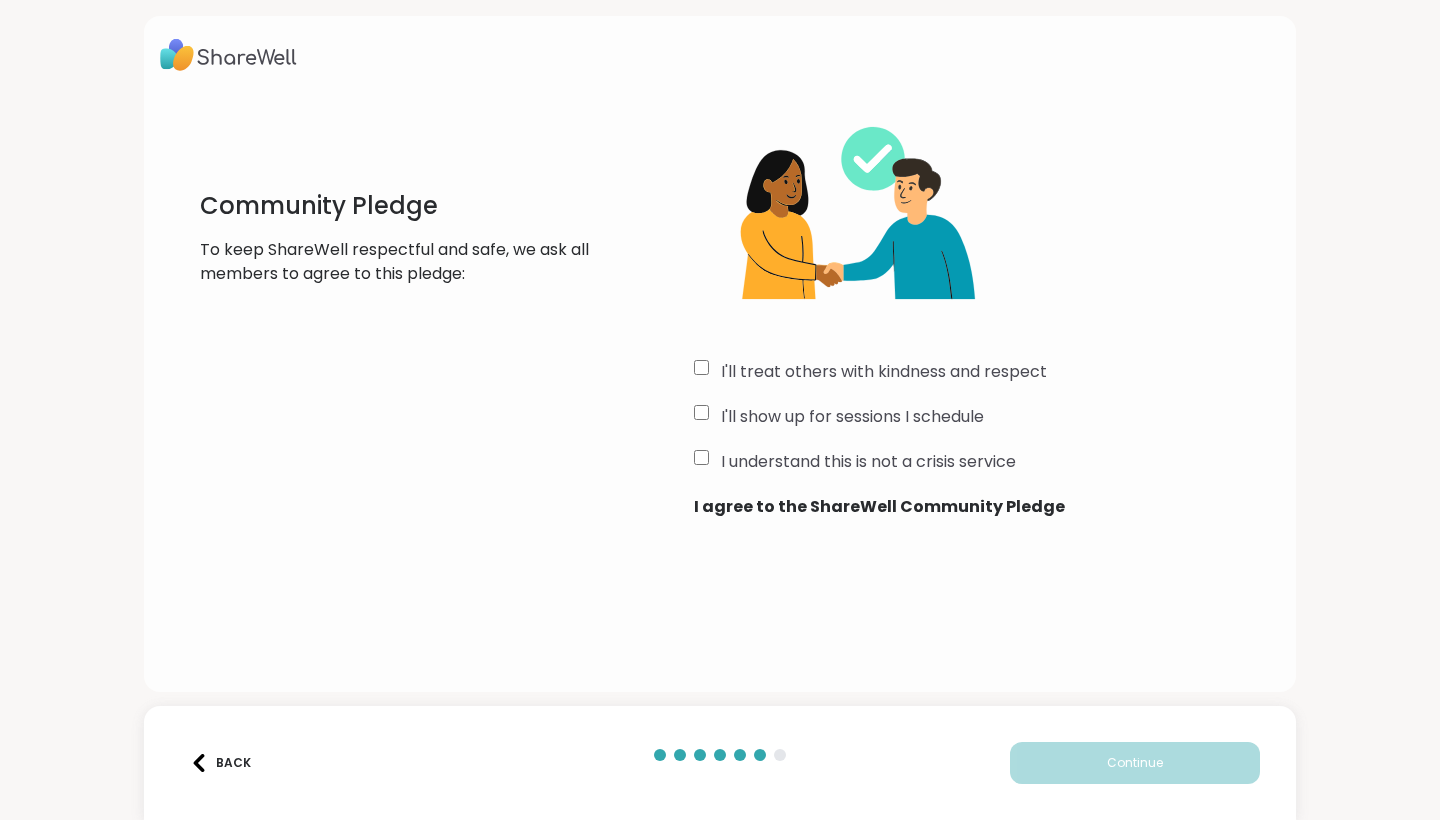 click on "I'll treat others with kindness and respect I'll show up for sessions I schedule I understand this is not a crisis service I agree to the ShareWell Community Pledge" at bounding box center (987, 306) 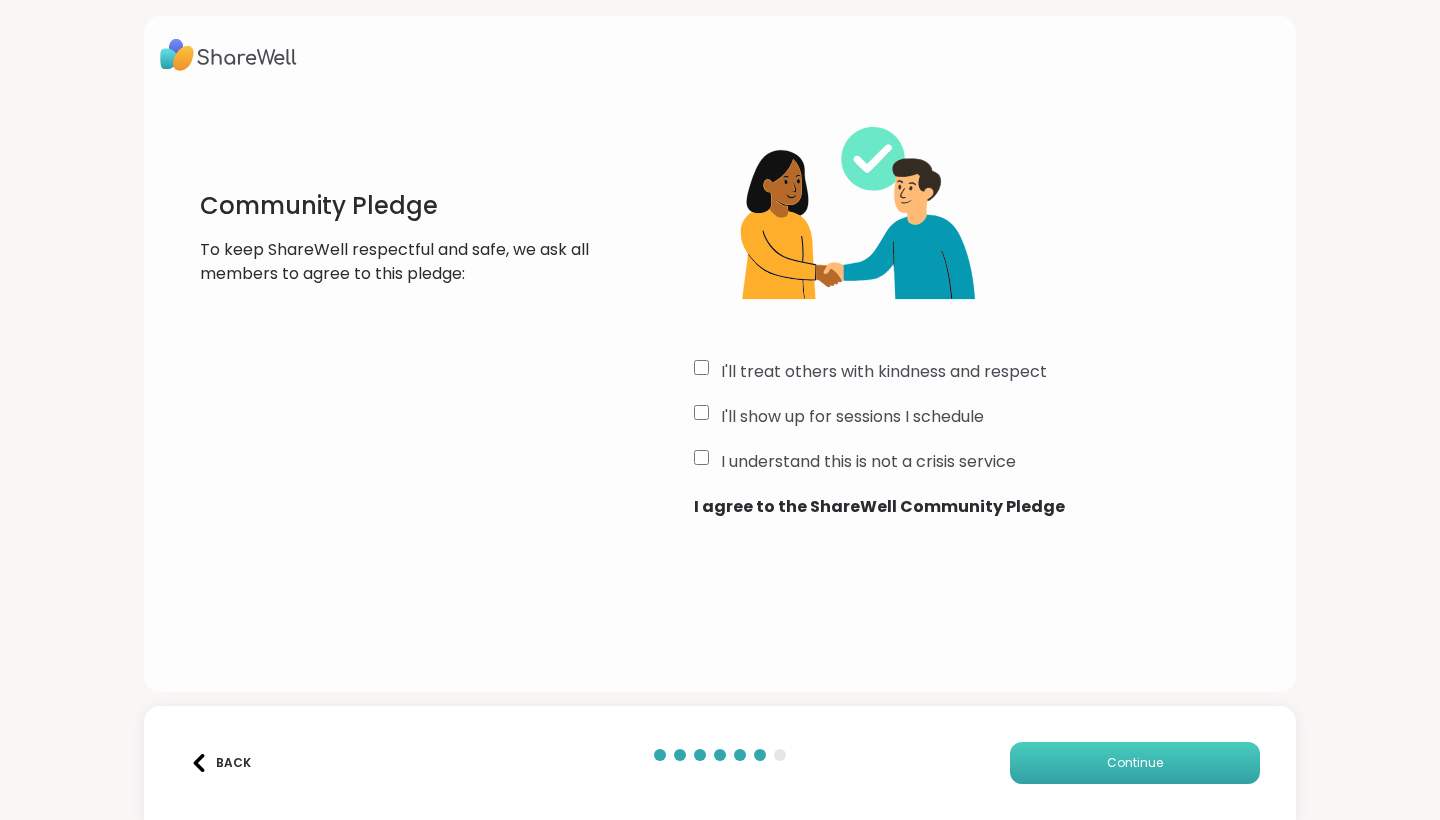 click on "Continue" at bounding box center [1135, 763] 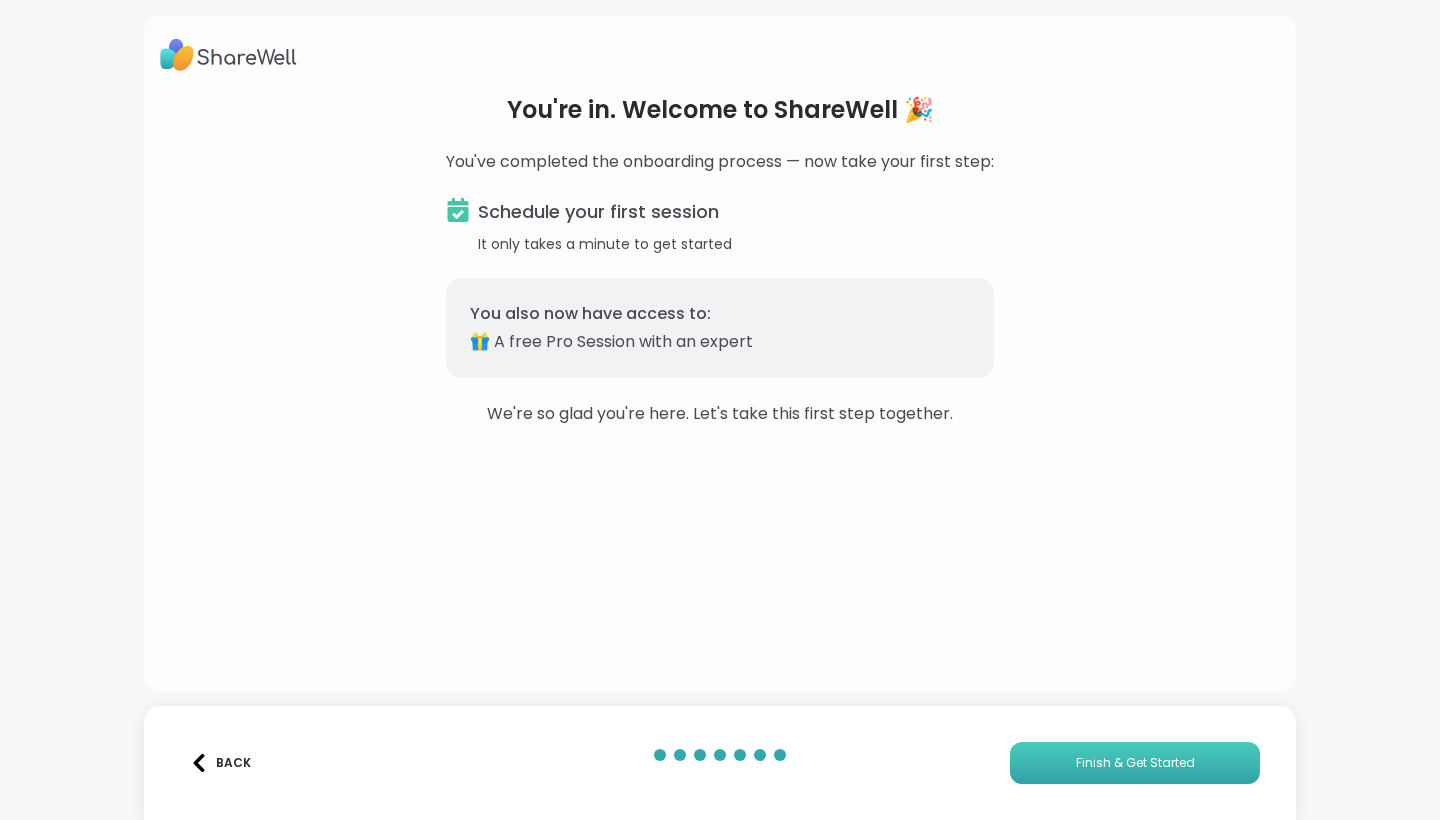 click on "Finish & Get Started" at bounding box center (1135, 763) 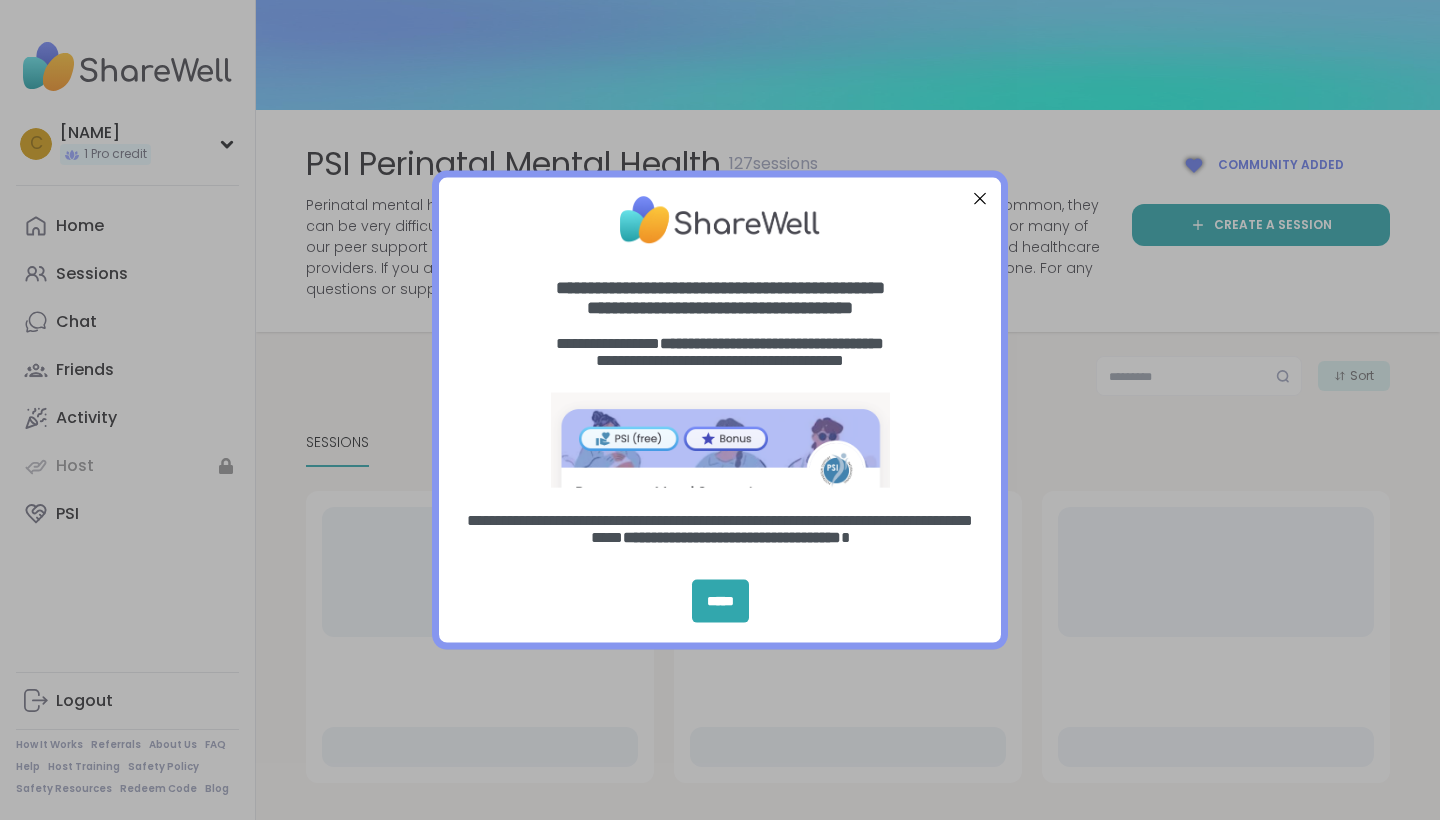scroll, scrollTop: 0, scrollLeft: 0, axis: both 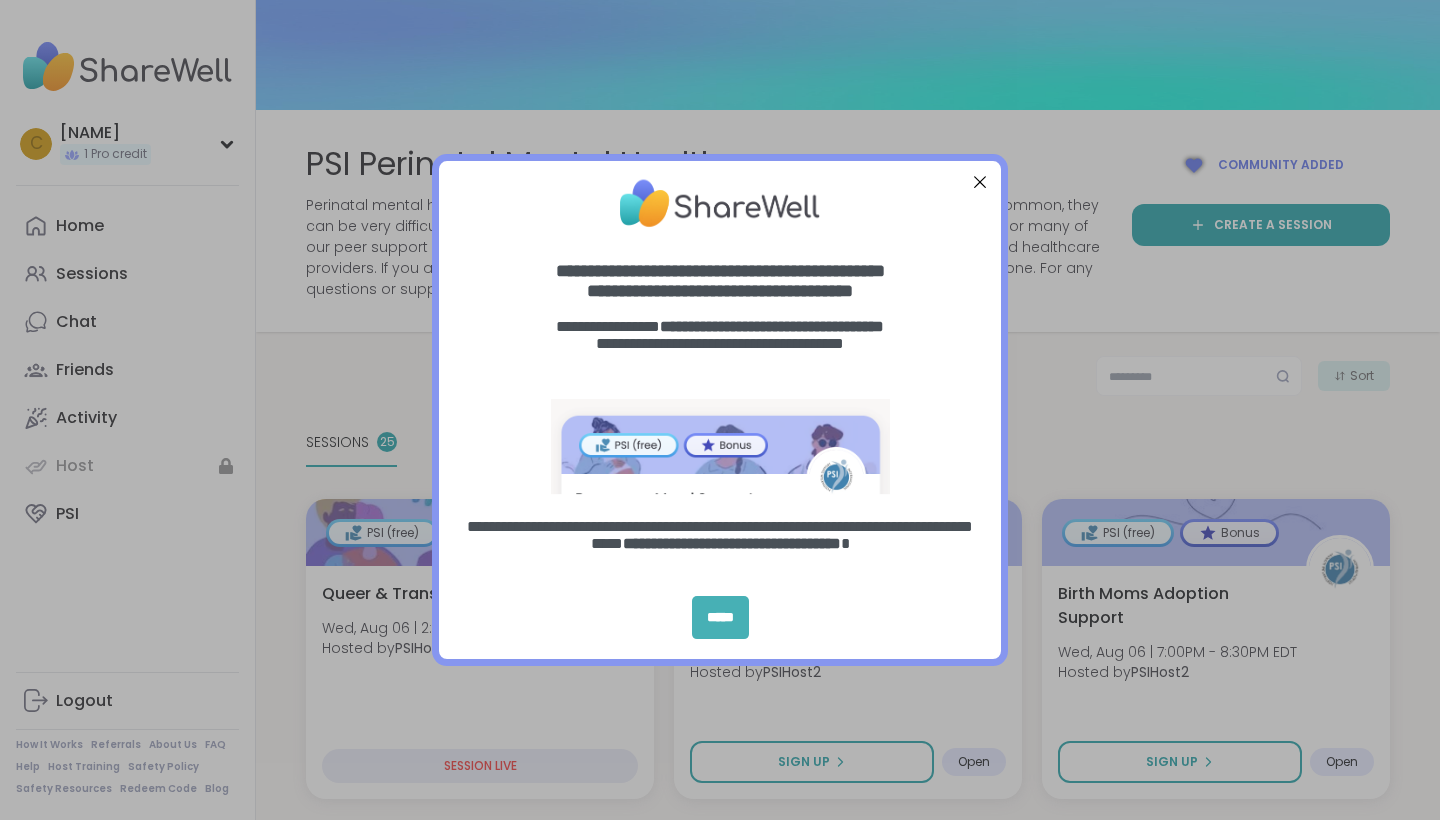 click on "*****" at bounding box center [720, 617] 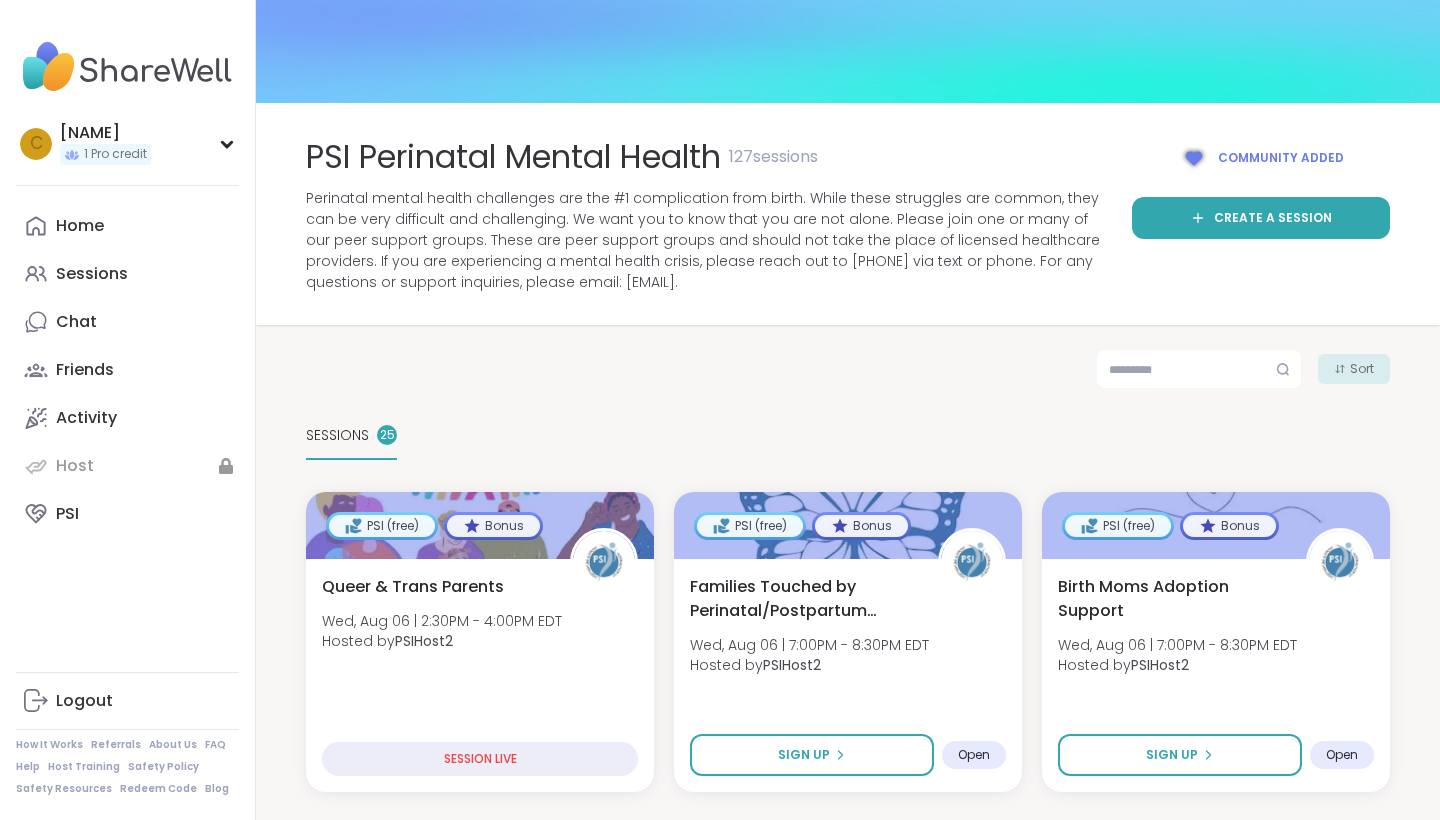 scroll, scrollTop: 8, scrollLeft: 0, axis: vertical 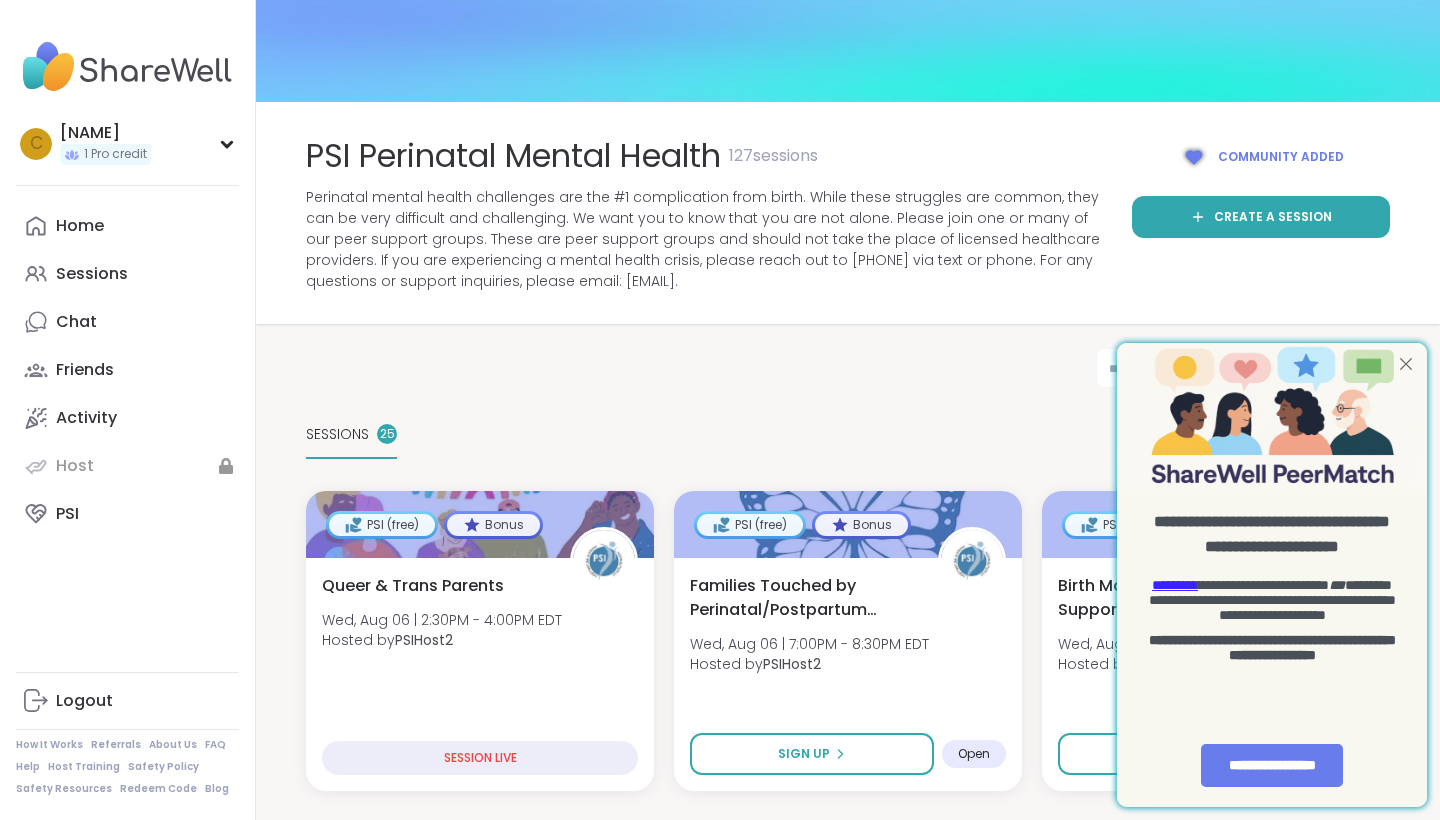 click at bounding box center [1406, 364] 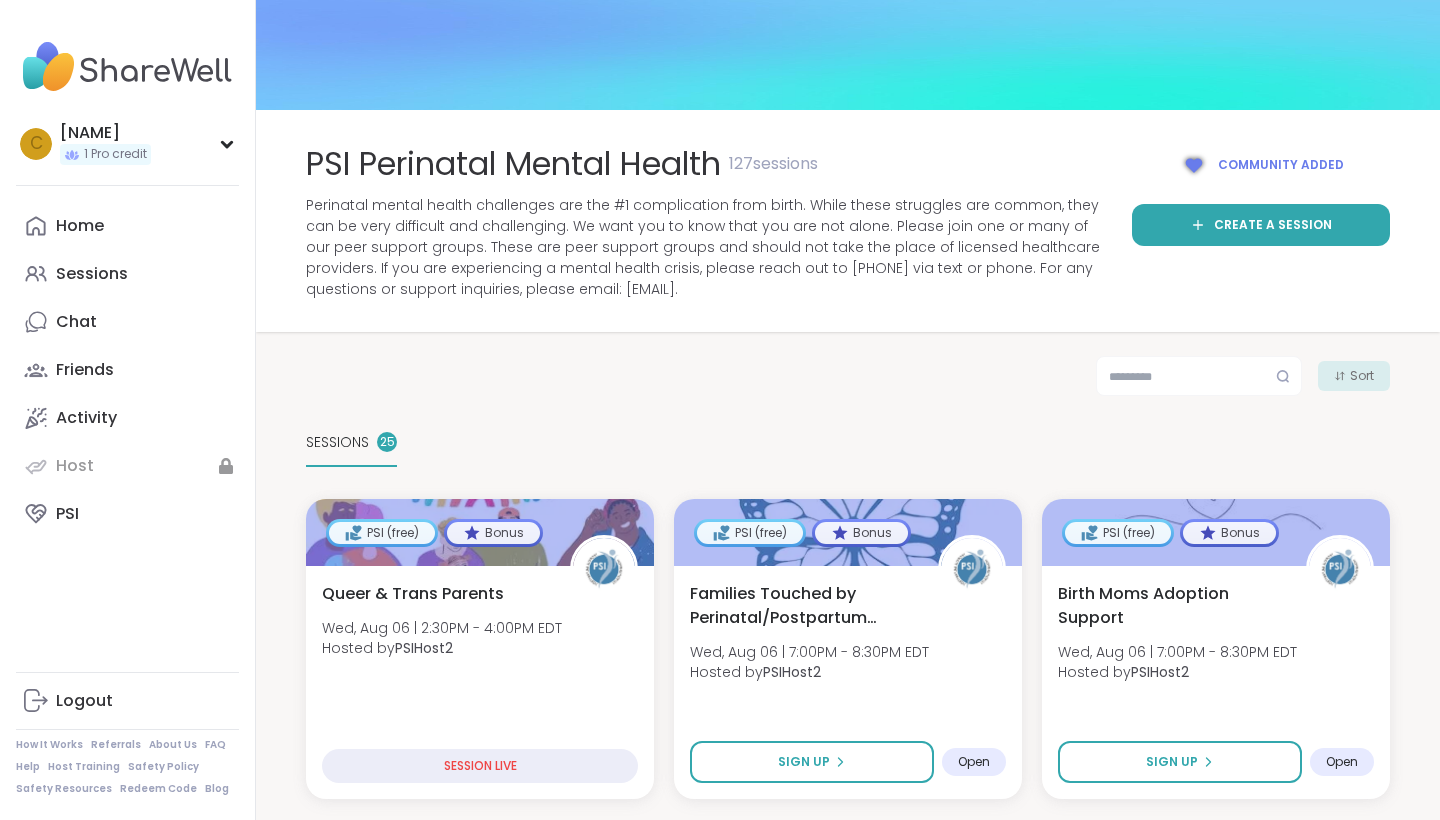 scroll, scrollTop: 0, scrollLeft: 0, axis: both 